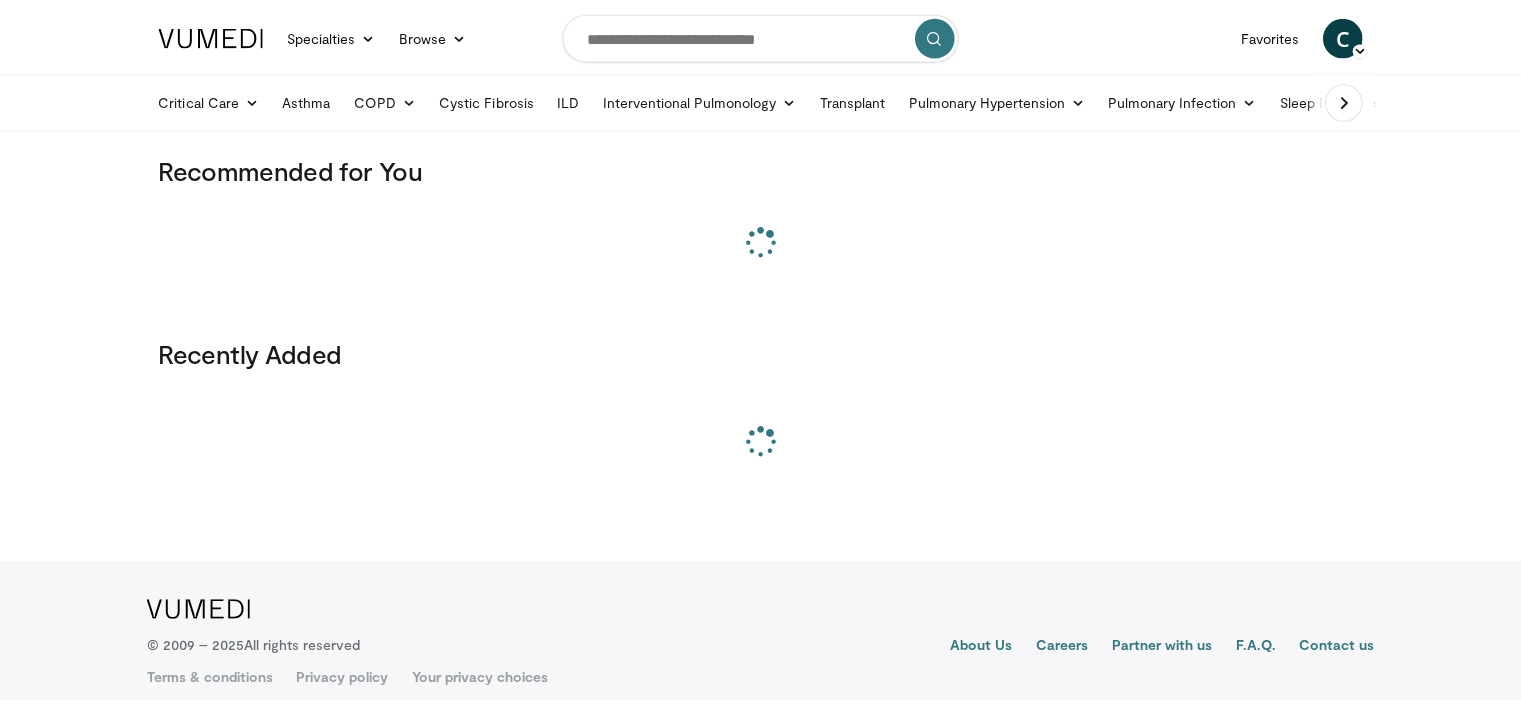 scroll, scrollTop: 0, scrollLeft: 0, axis: both 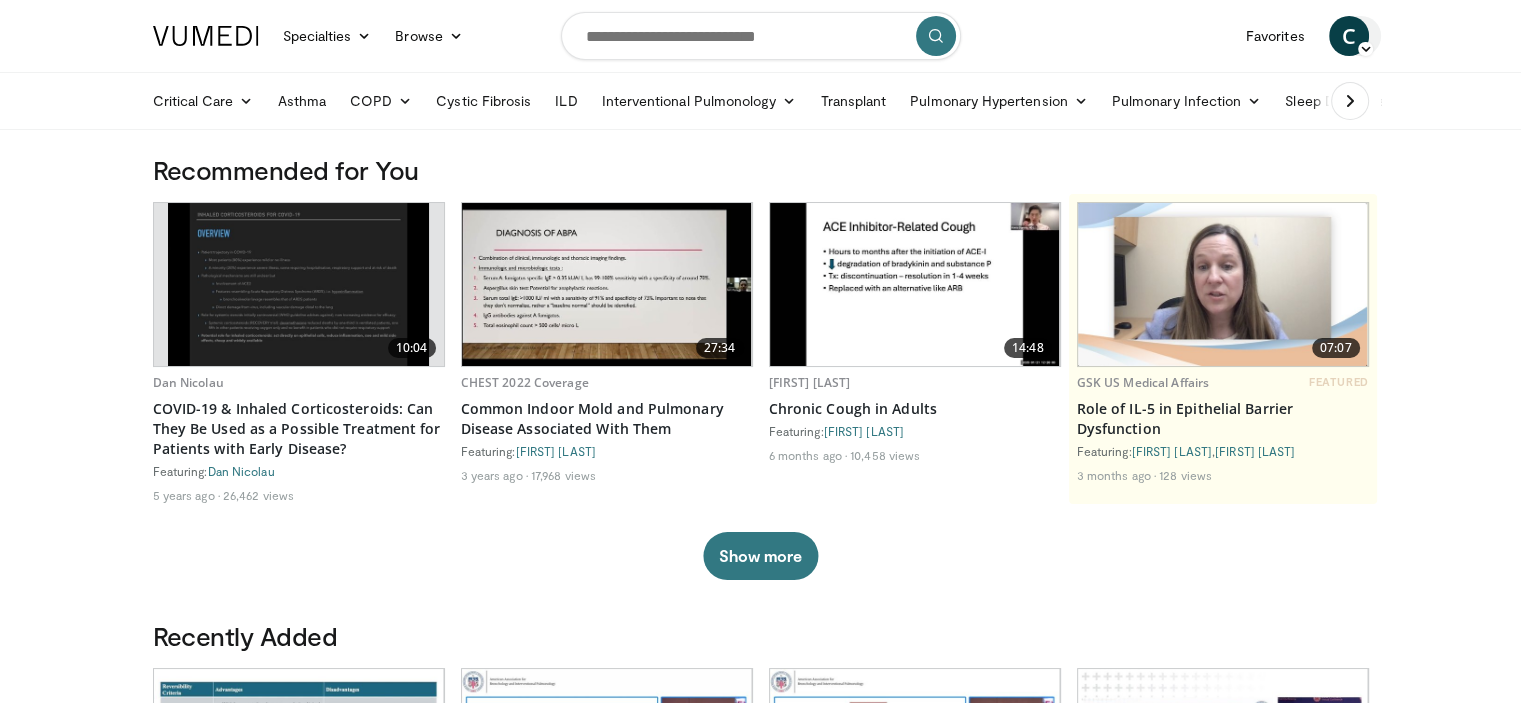 click at bounding box center [1365, 49] 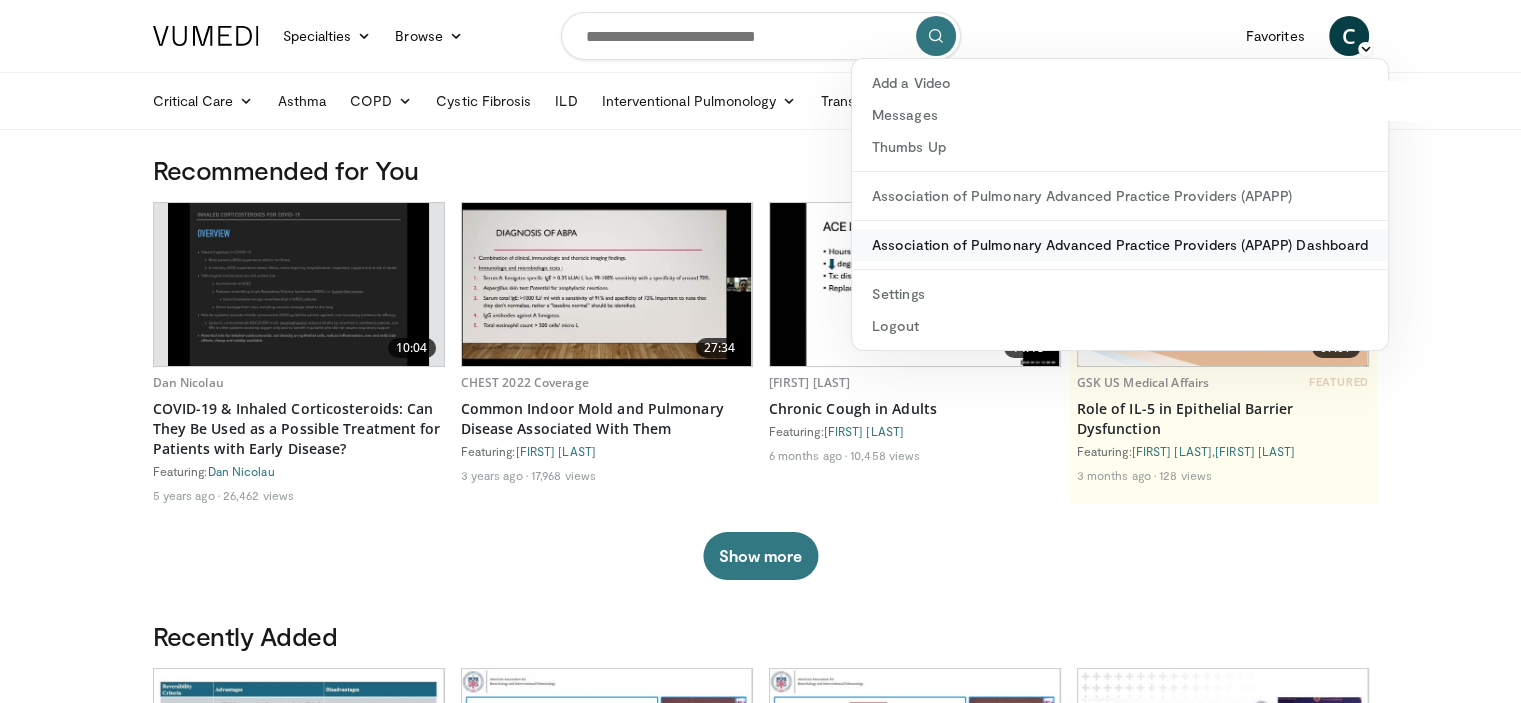 click on "Association of Pulmonary Advanced Practice Providers (APAPP) Dashboard" at bounding box center (1120, 245) 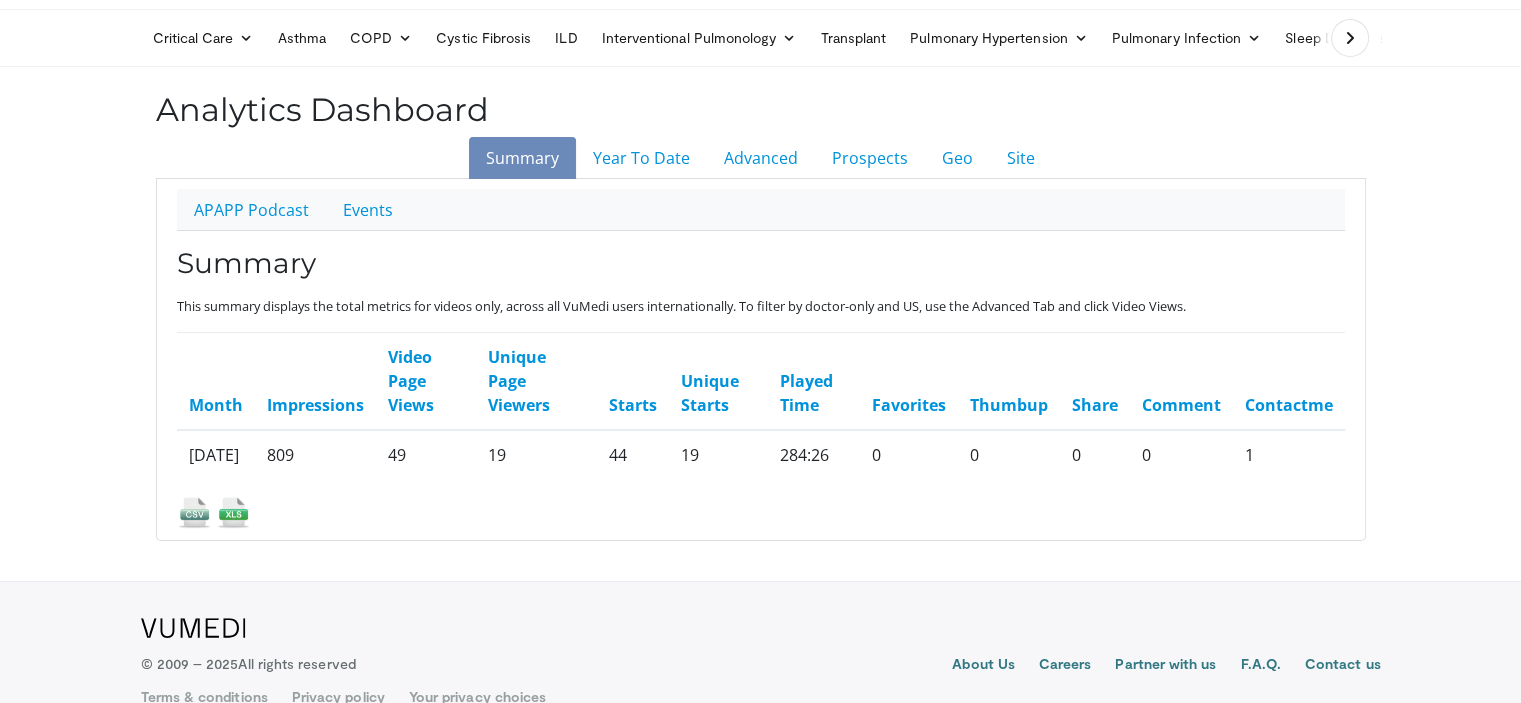 scroll, scrollTop: 96, scrollLeft: 0, axis: vertical 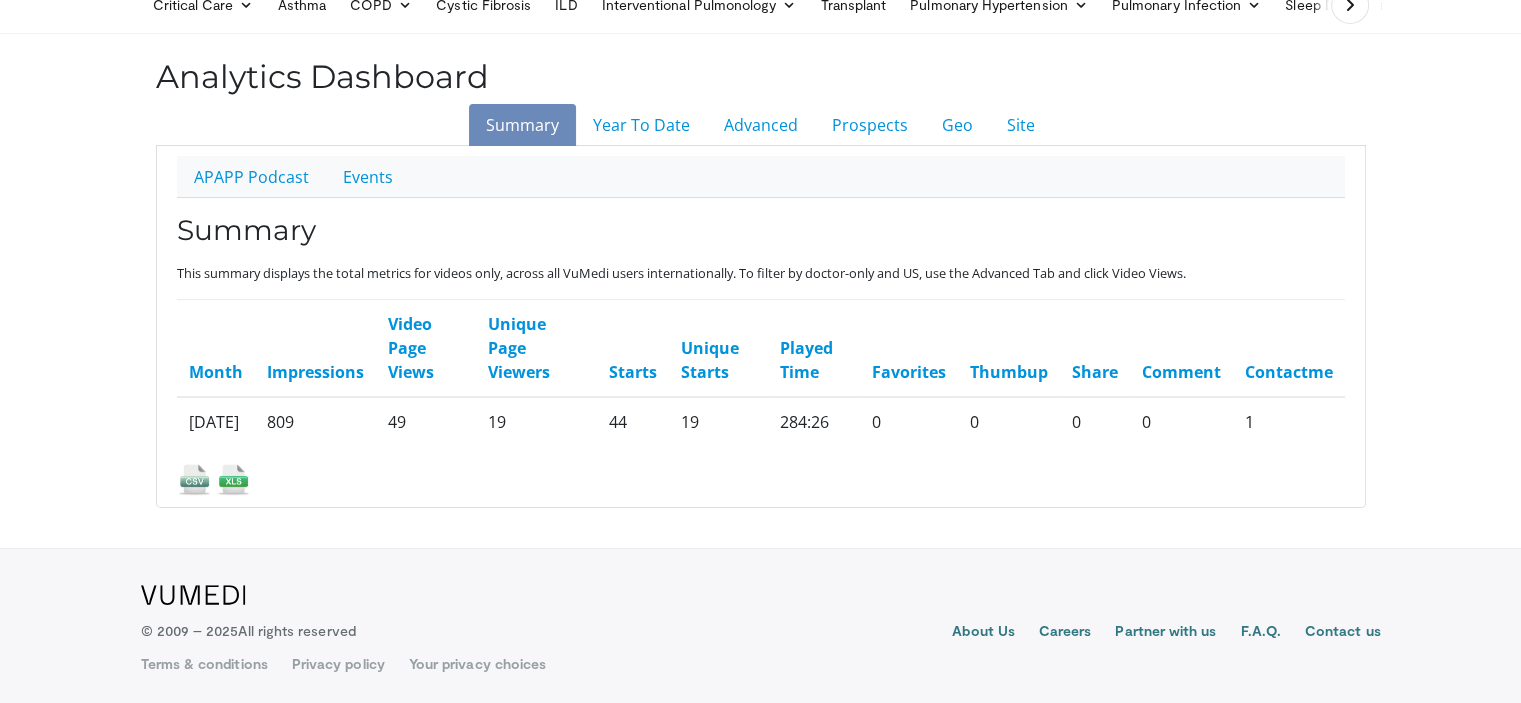 drag, startPoint x: 1248, startPoint y: 424, endPoint x: 1251, endPoint y: 413, distance: 11.401754 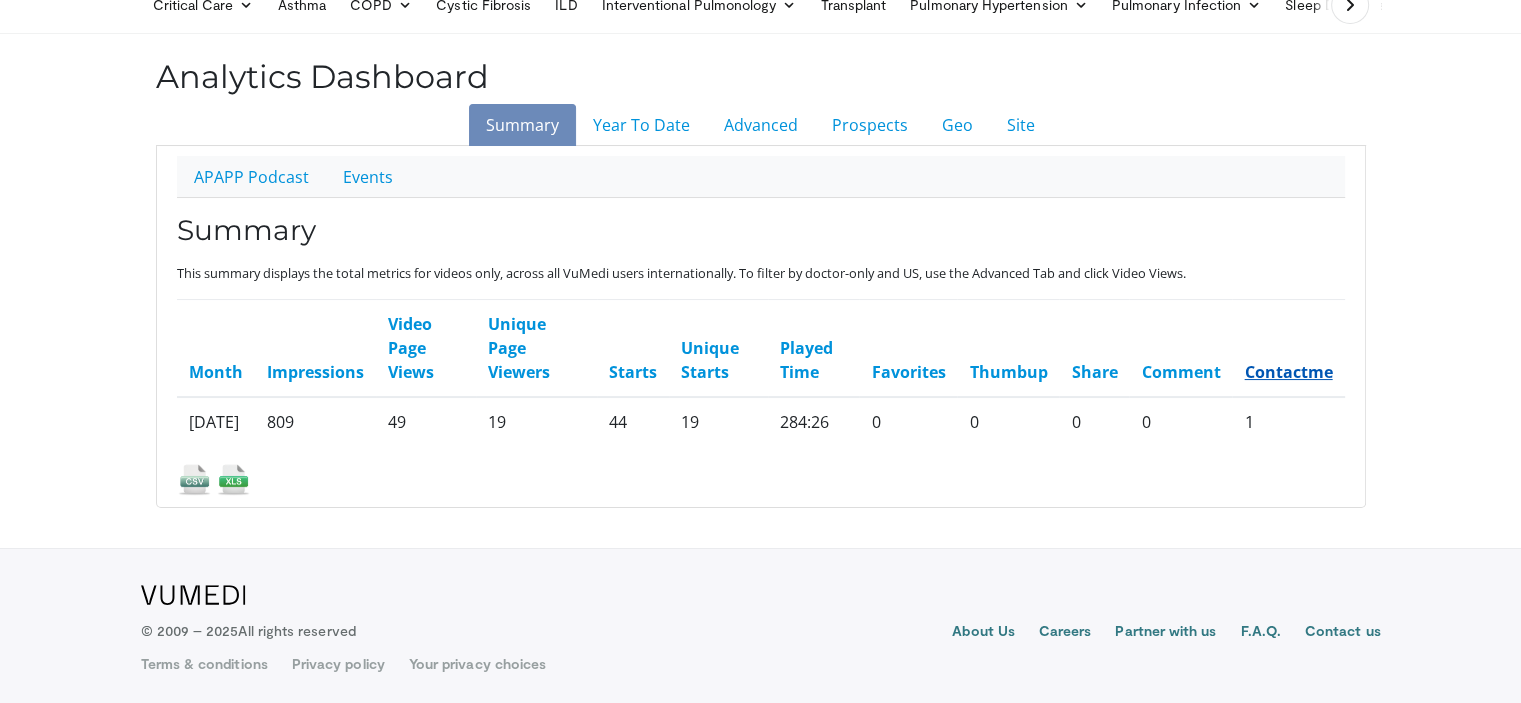 click on "Contactme" at bounding box center (1288, 372) 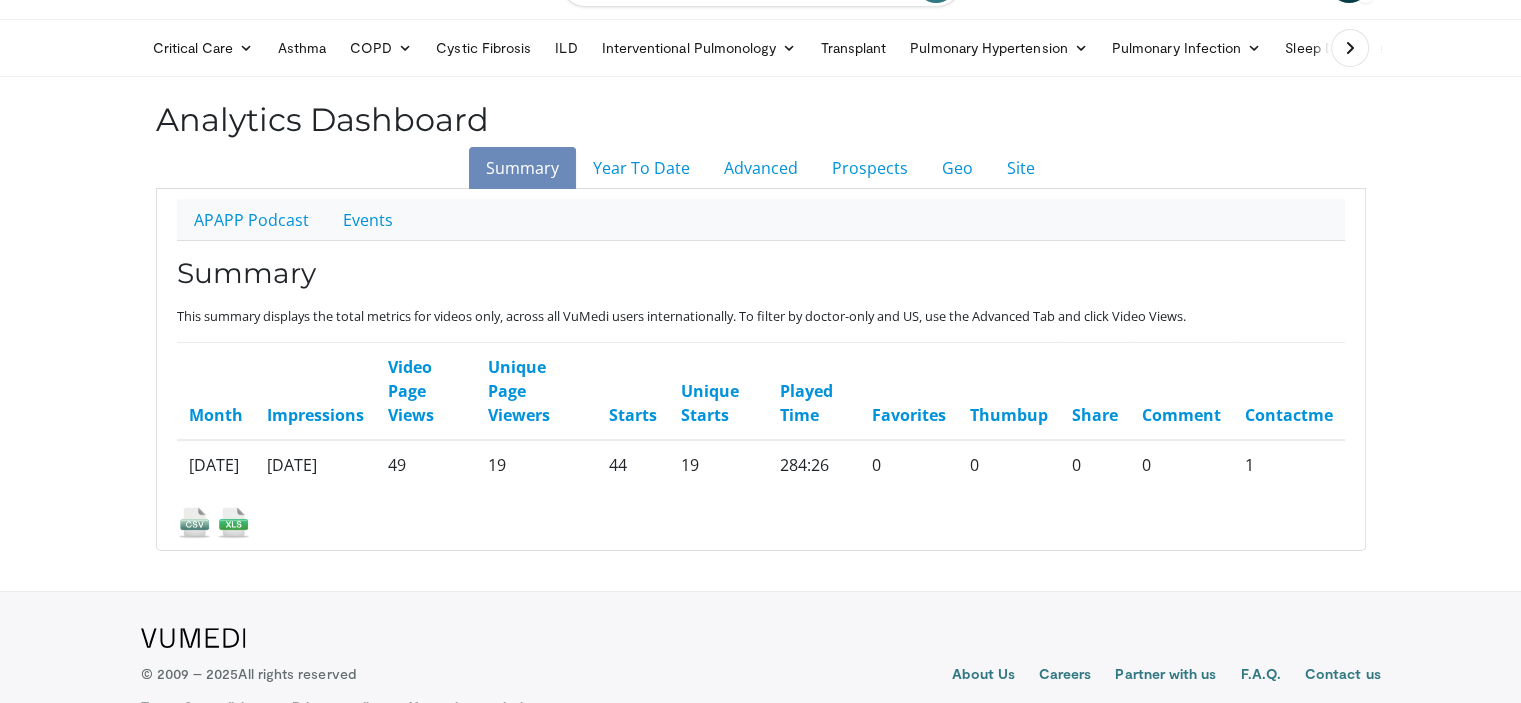 scroll, scrollTop: 96, scrollLeft: 0, axis: vertical 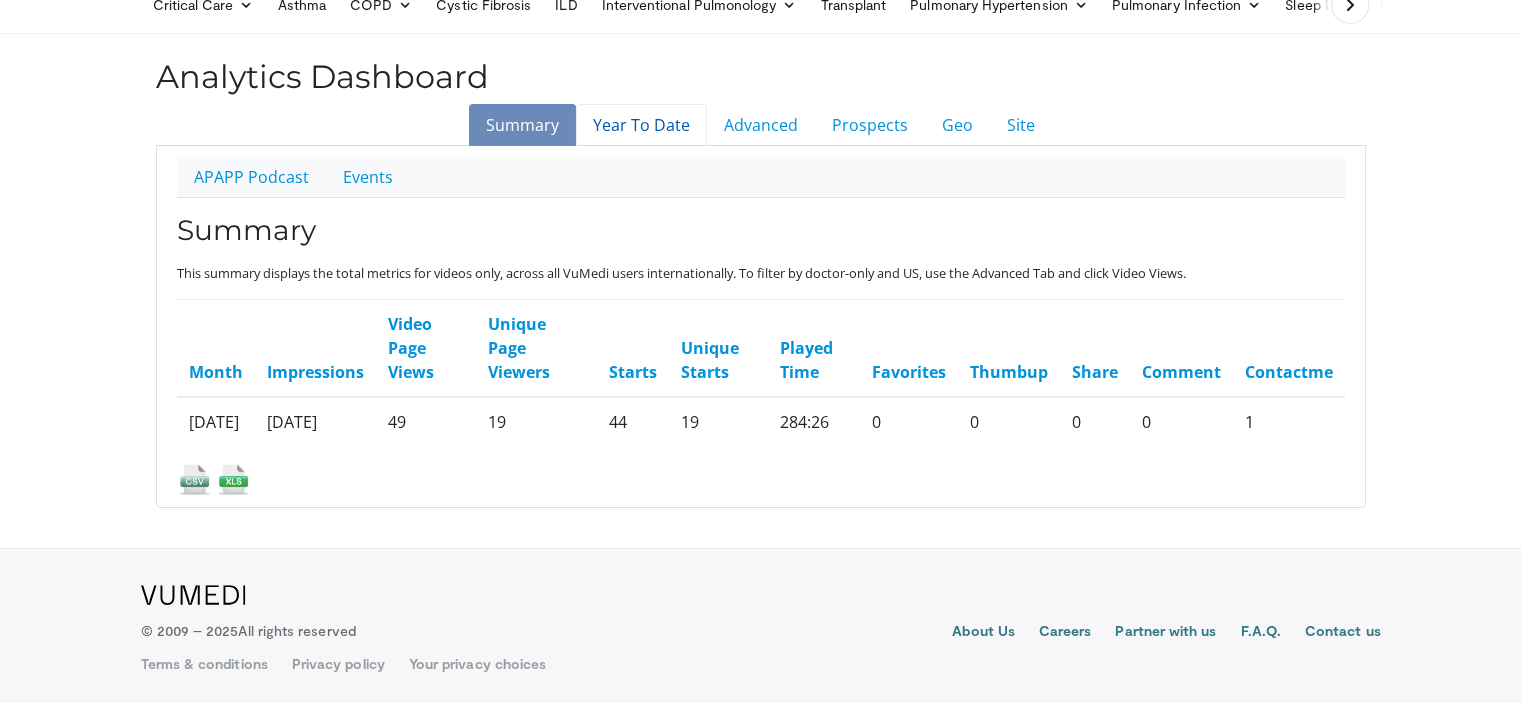 click on "Year To Date" at bounding box center [641, 125] 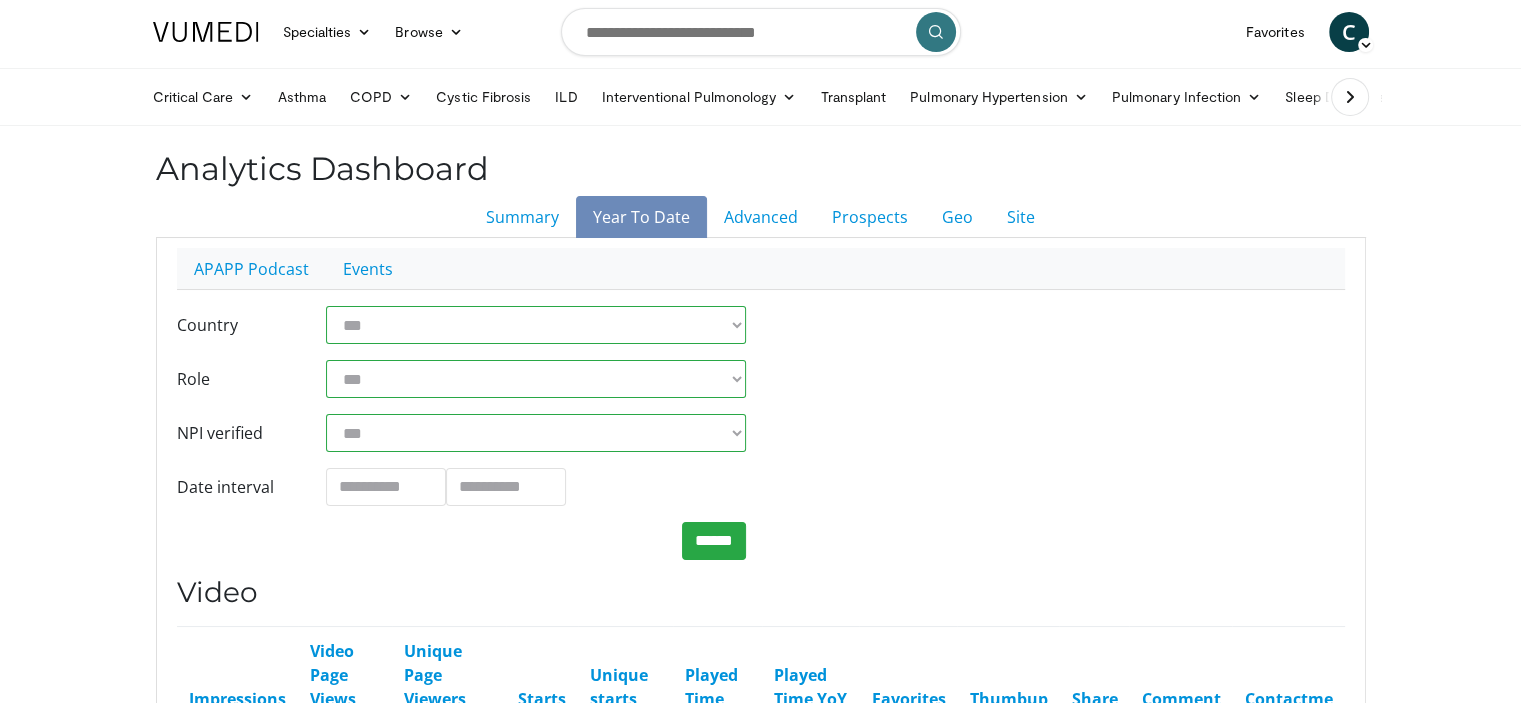 scroll, scrollTop: 0, scrollLeft: 0, axis: both 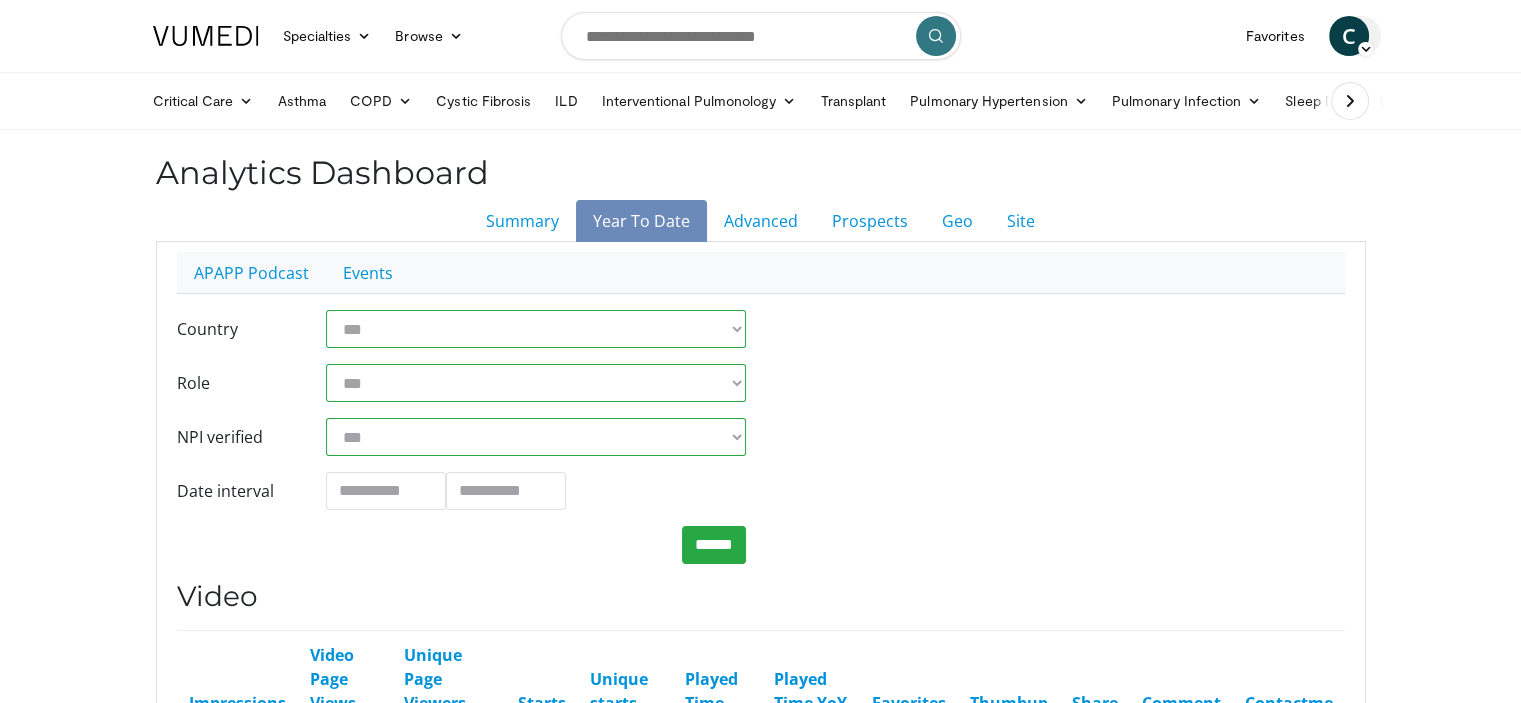 click on "C" at bounding box center [1349, 36] 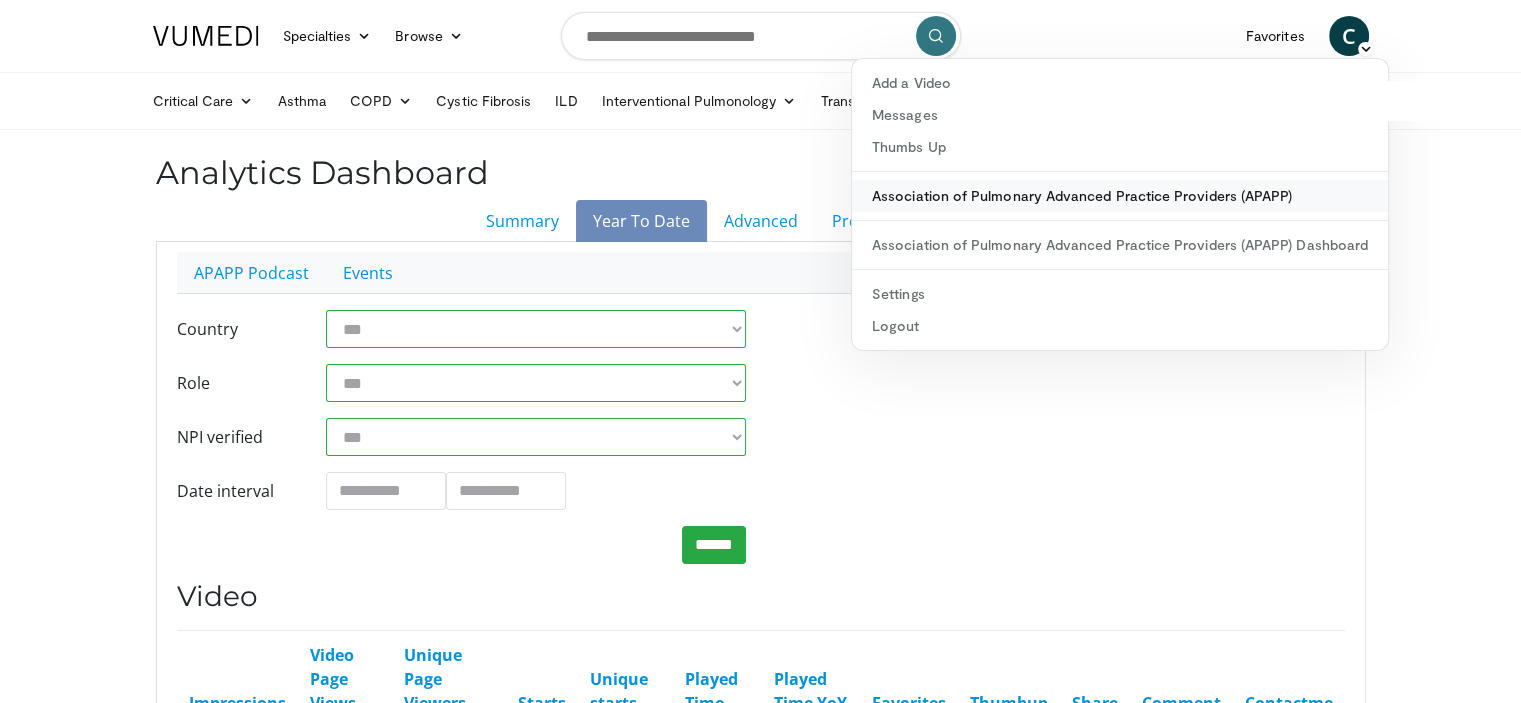 click on "Association of Pulmonary Advanced Practice Providers (APAPP)" at bounding box center (1120, 196) 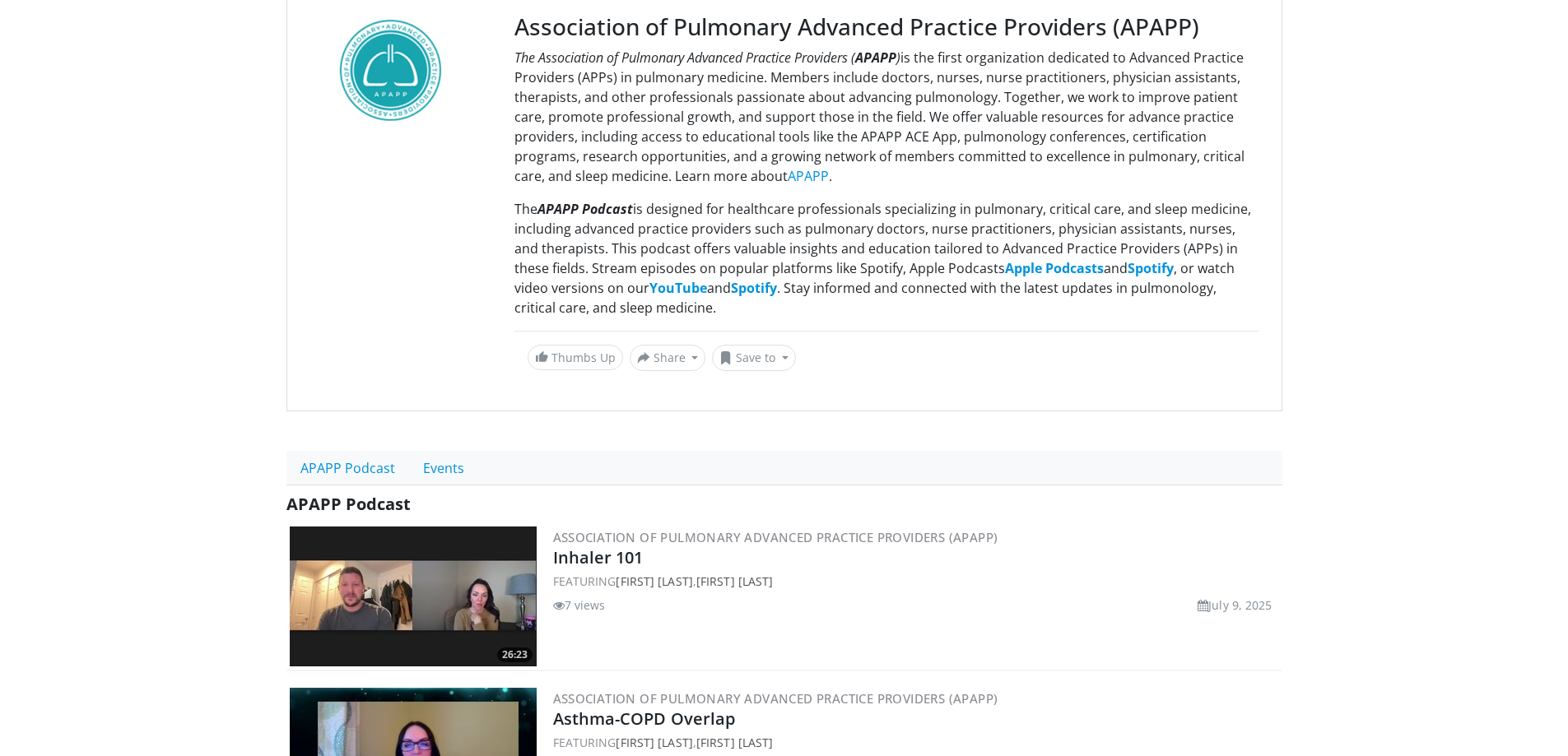 scroll, scrollTop: 0, scrollLeft: 0, axis: both 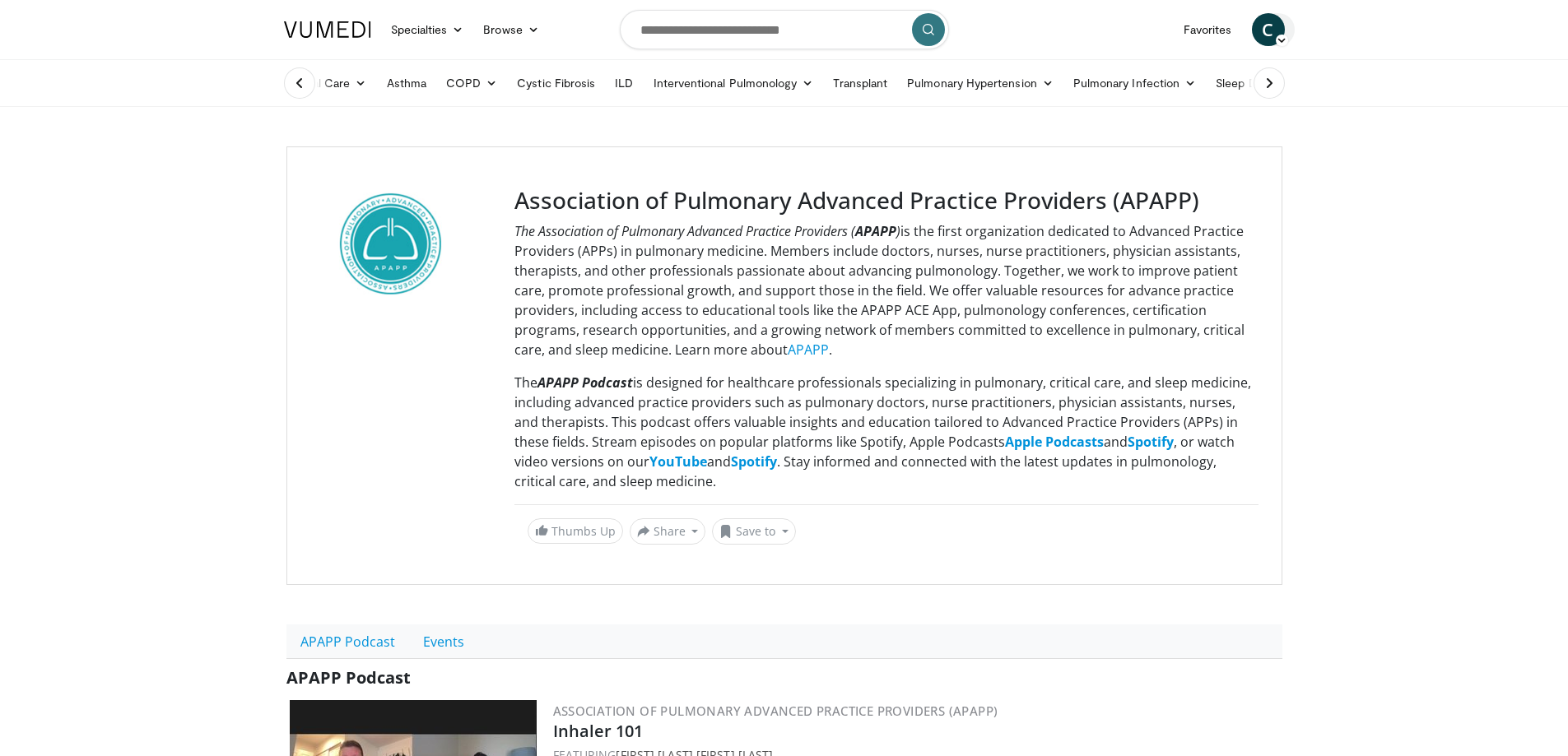 click at bounding box center (1282, 40) 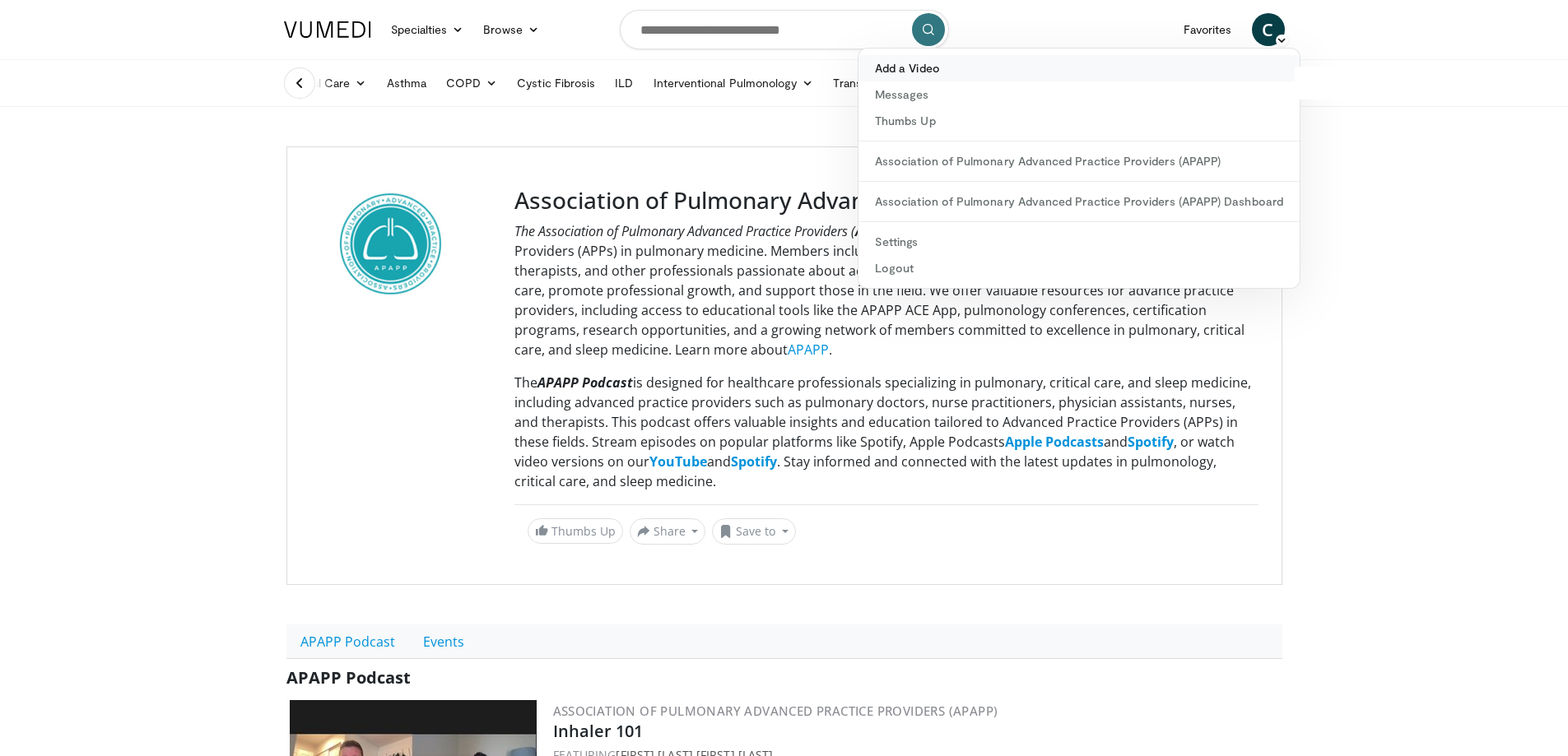 click on "Add a Video" at bounding box center [1079, 68] 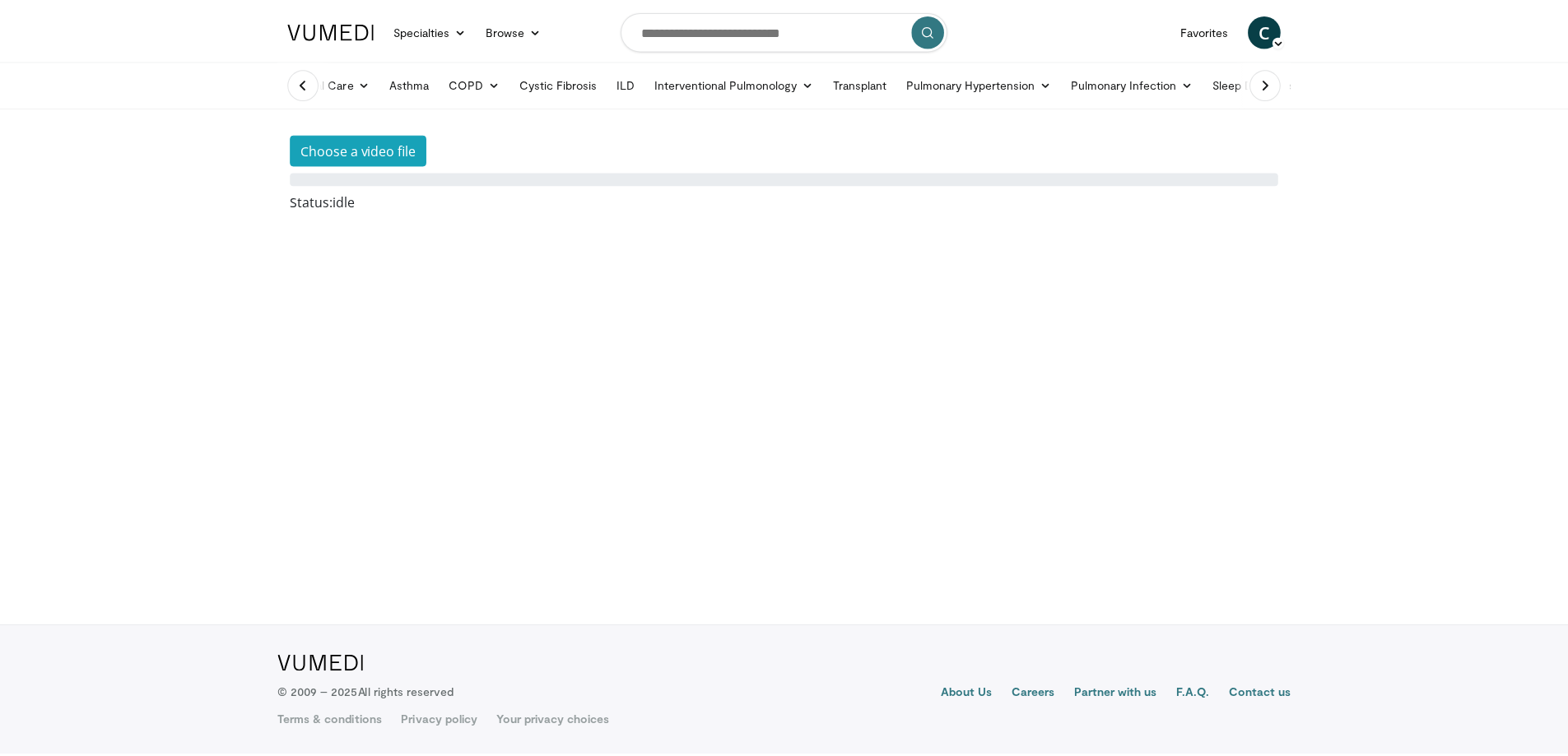 scroll, scrollTop: 0, scrollLeft: 0, axis: both 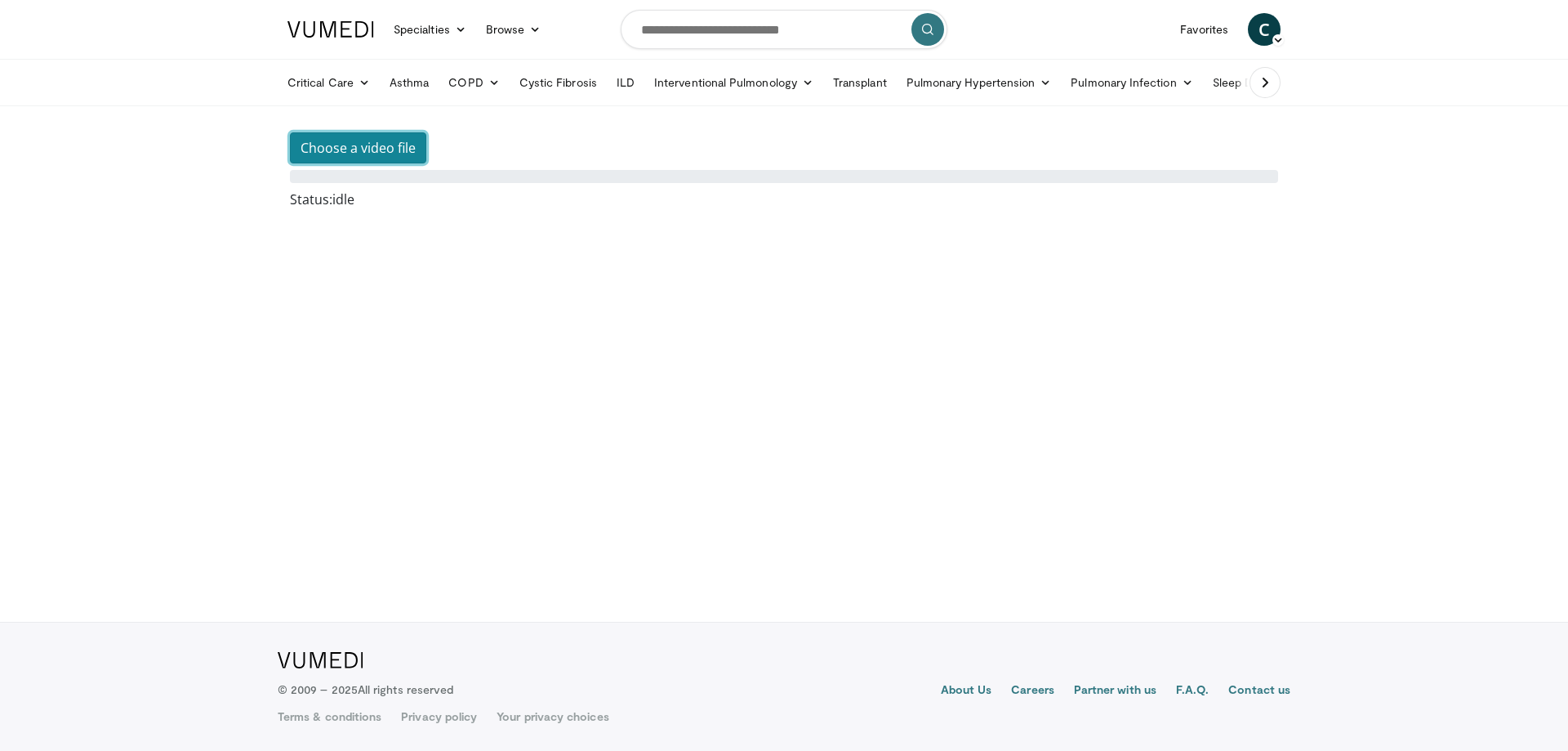 click on "Choose a video file" at bounding box center [358, 148] 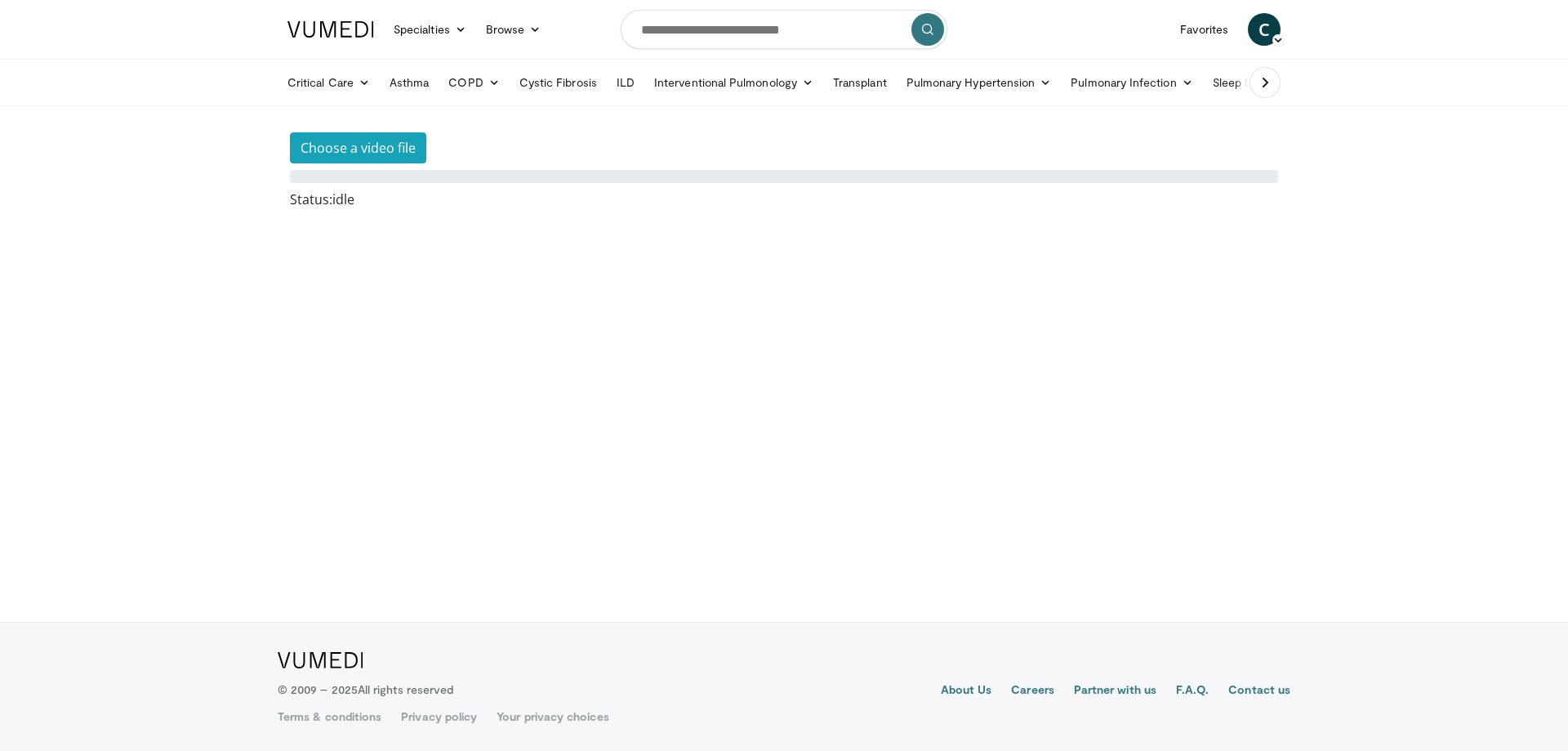 click on "Specialties
Adult & Family Medicine
Allergy, Asthma, Immunology
Anesthesiology
Cardiology
Dental
Dermatology
Endocrinology
Gastroenterology & Hepatology
General Surgery
Hematology & Oncology
Infectious Disease
Nephrology
Neurology
Neurosurgery
Obstetrics & Gynecology
Ophthalmology
Oral Maxillofacial
Orthopaedics
Otolaryngology
Pediatrics
Plastic Surgery
Podiatry
Psychiatry
Pulmonology
Radiation Oncology
Radiology
Rheumatology
Urology" at bounding box center (784, 375) 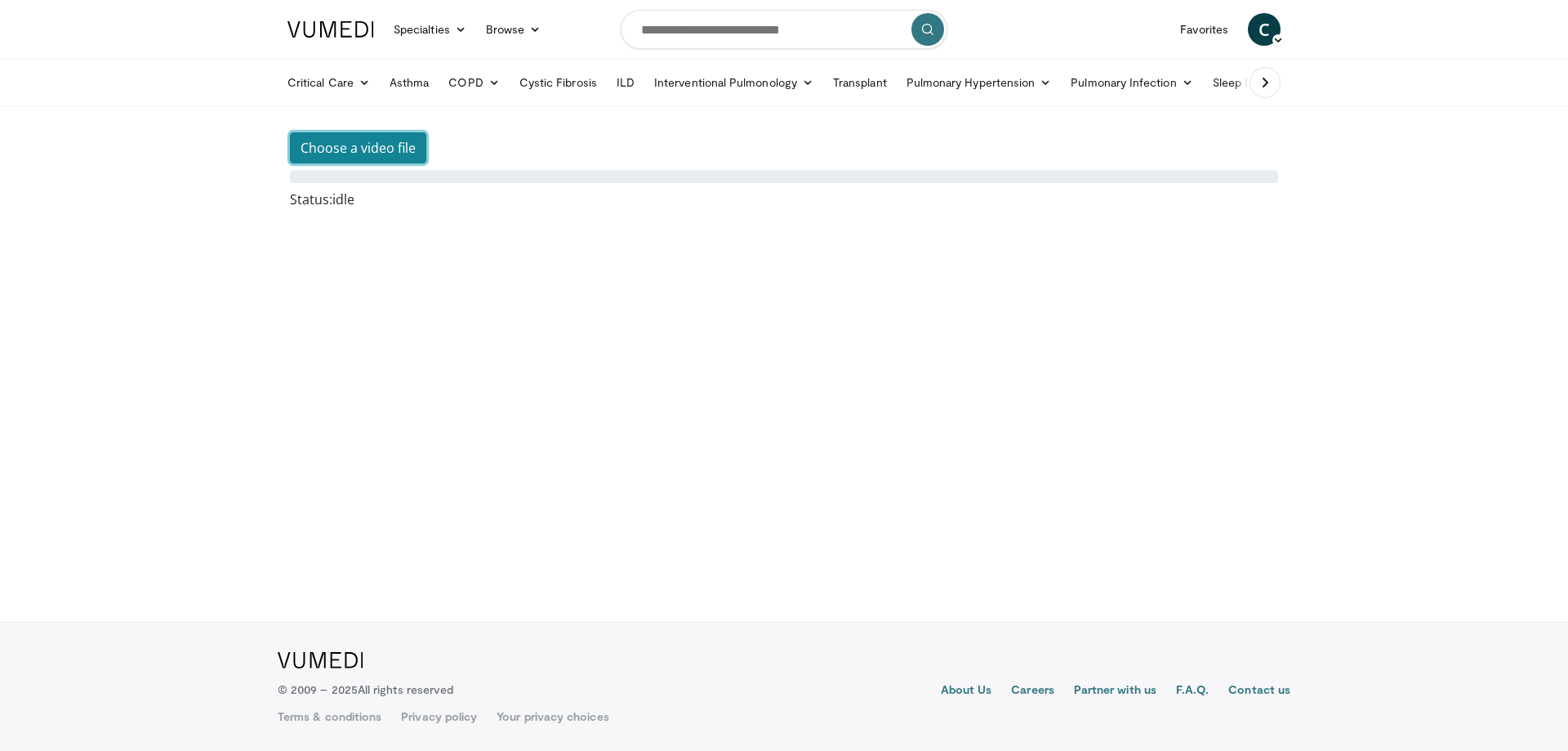 click on "Choose a video file" at bounding box center [358, 148] 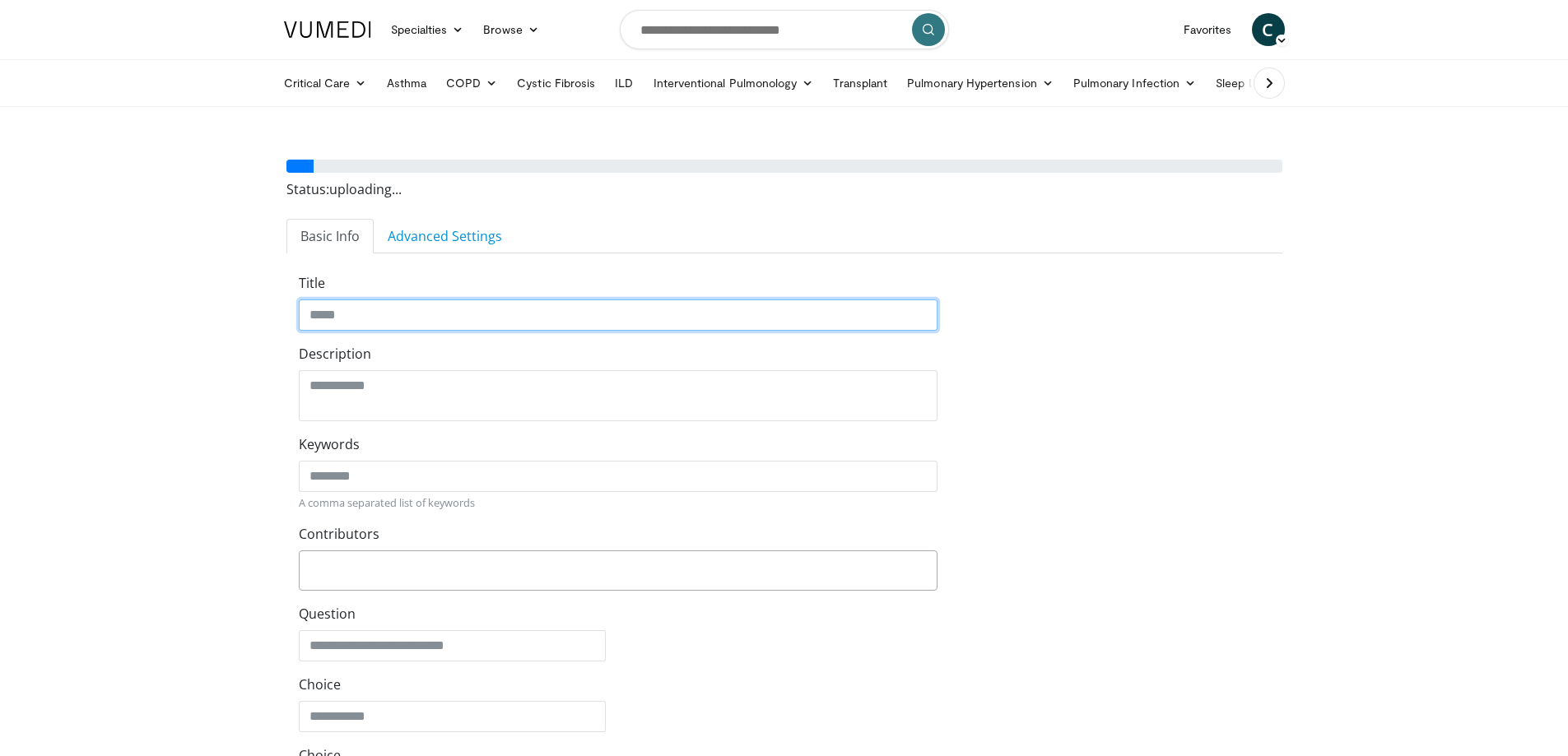 click on "Title" at bounding box center [618, 315] 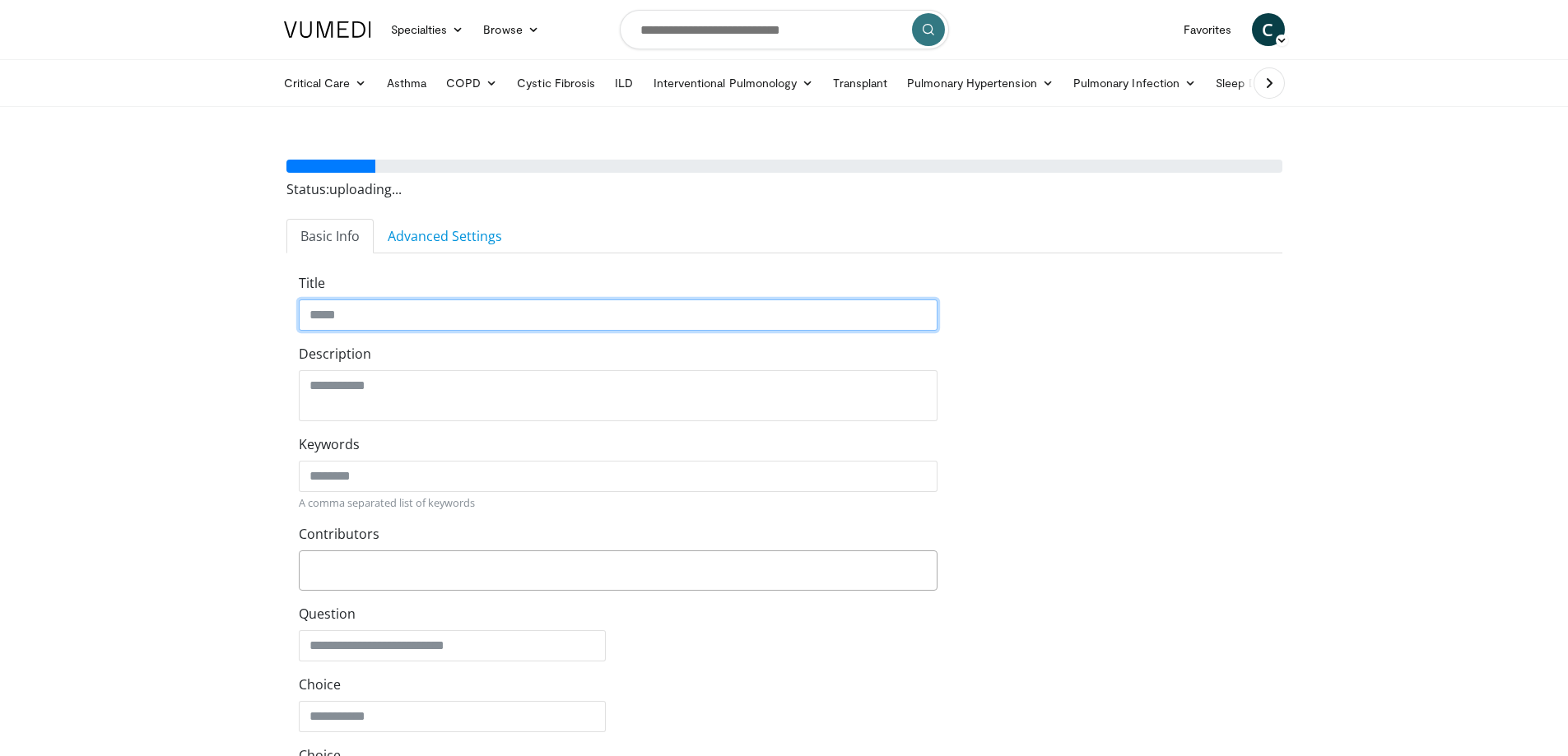 click on "Title" at bounding box center (618, 315) 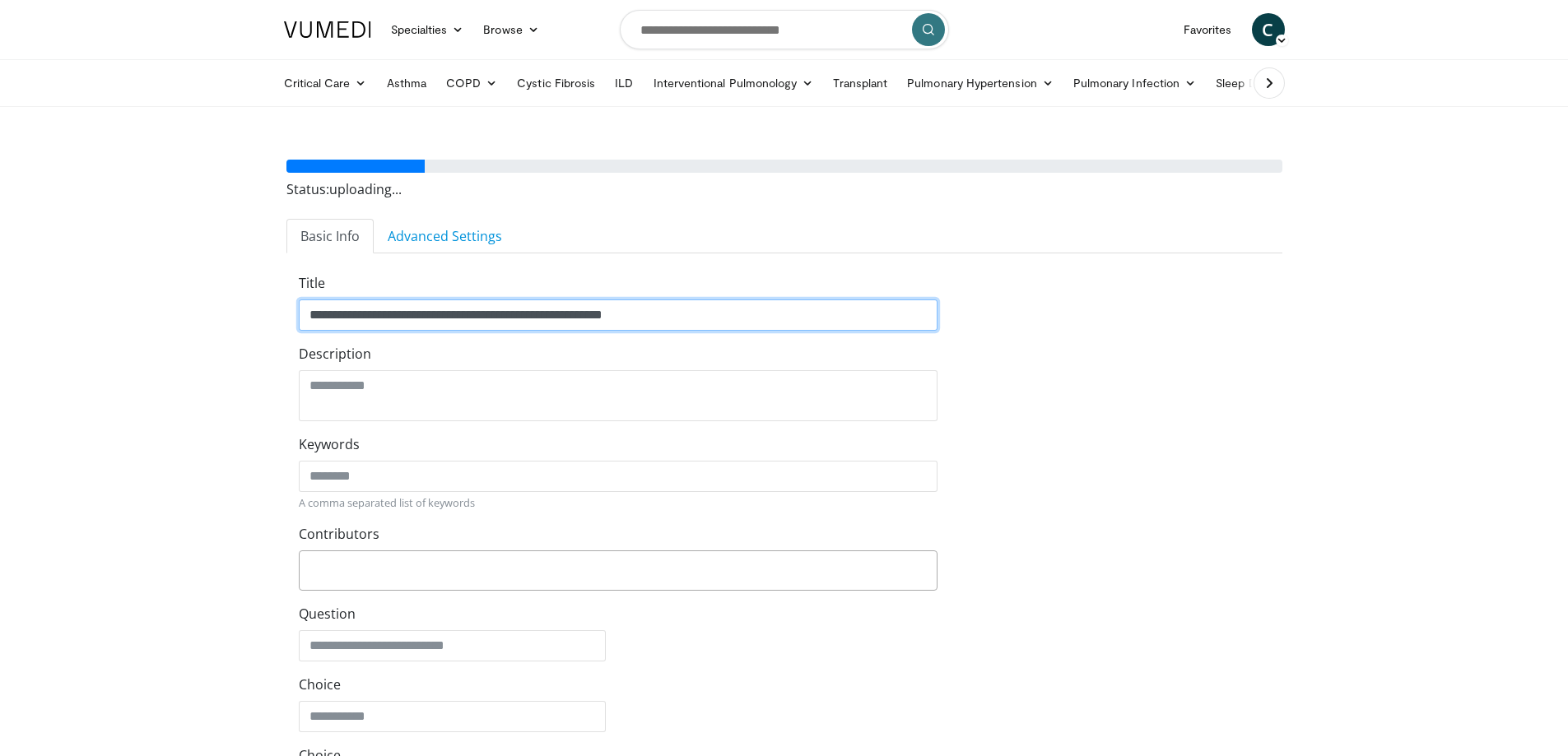 type on "**********" 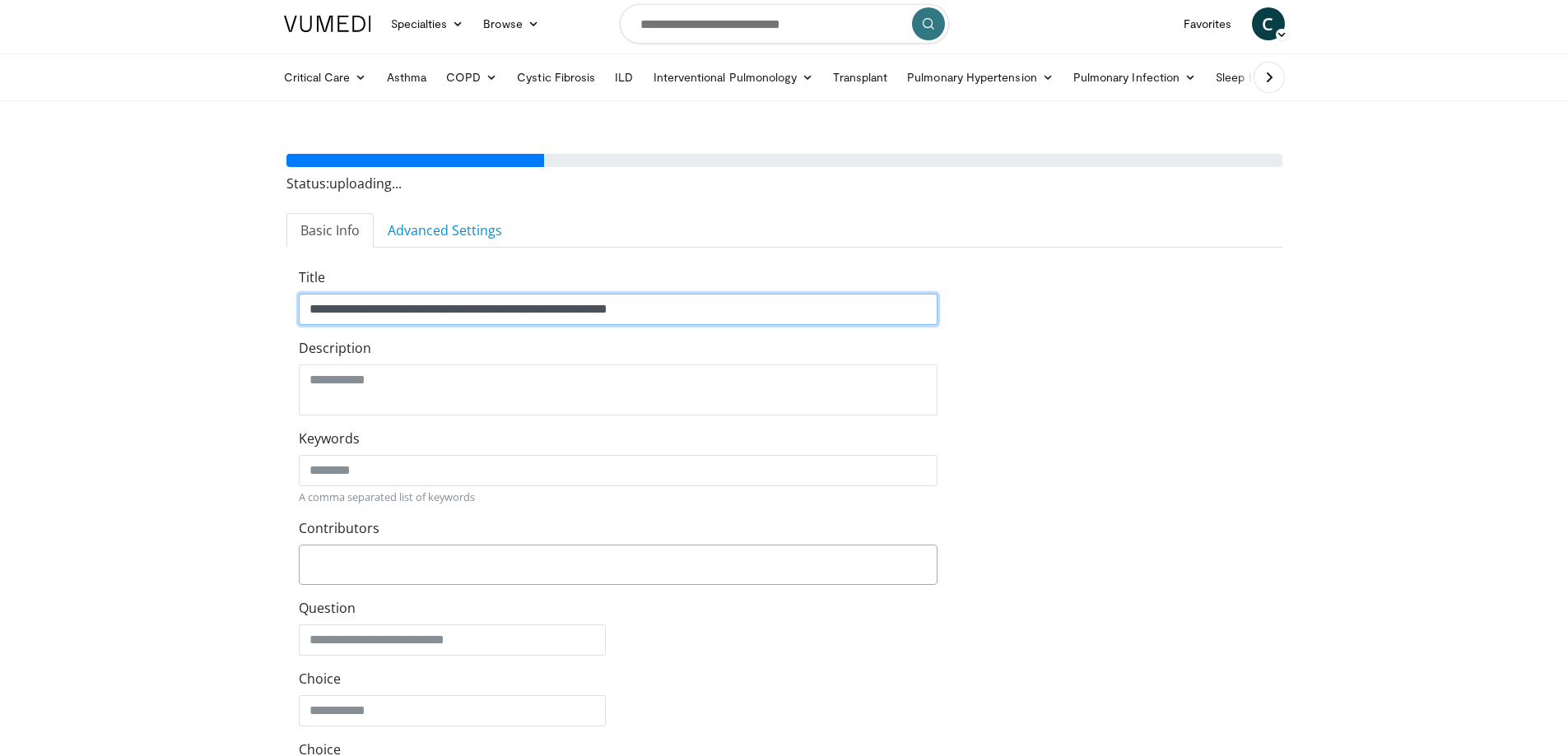 scroll, scrollTop: 0, scrollLeft: 0, axis: both 